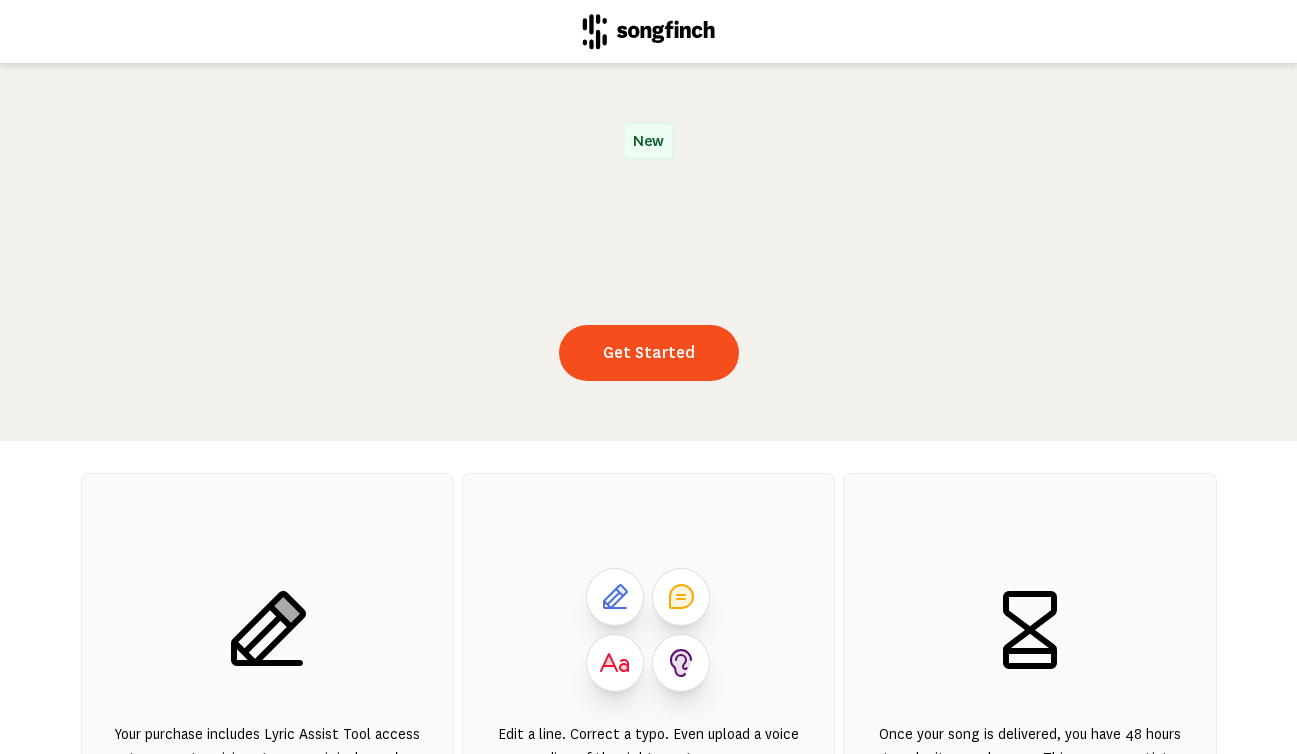 scroll, scrollTop: 0, scrollLeft: 0, axis: both 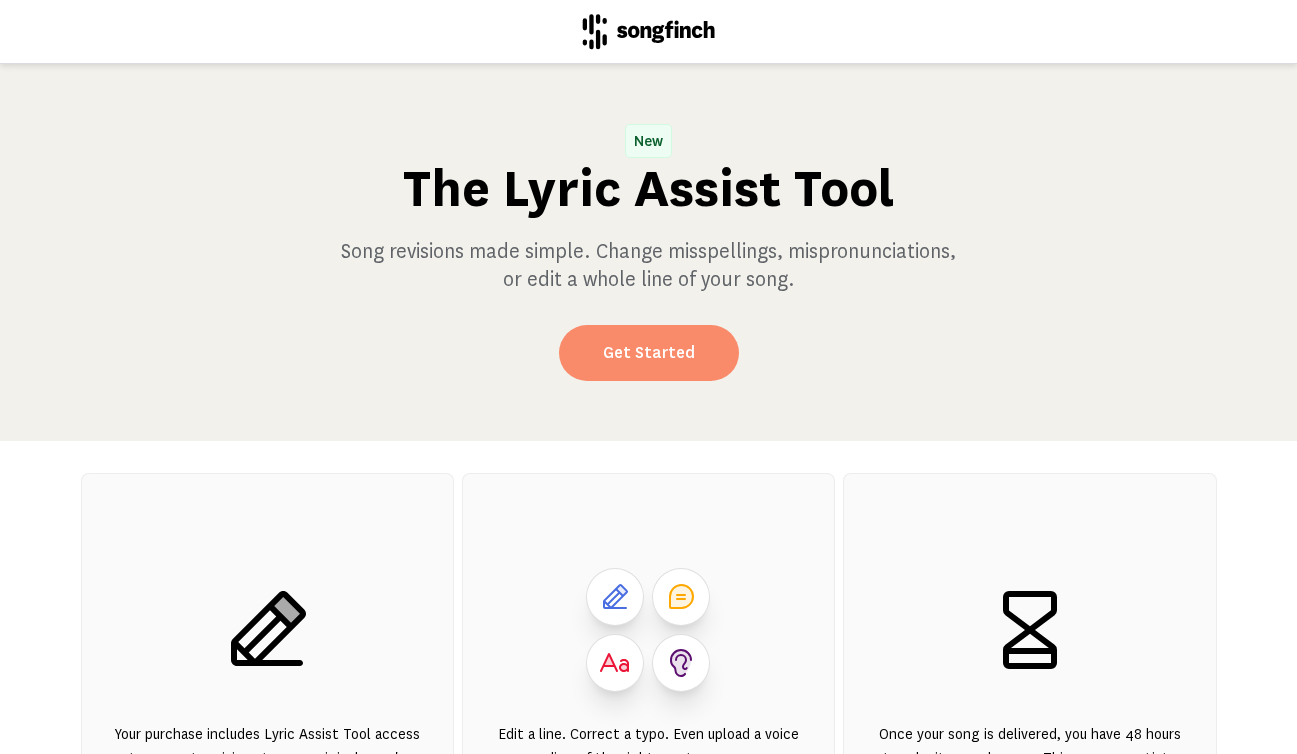click on "Get Started" at bounding box center [649, 353] 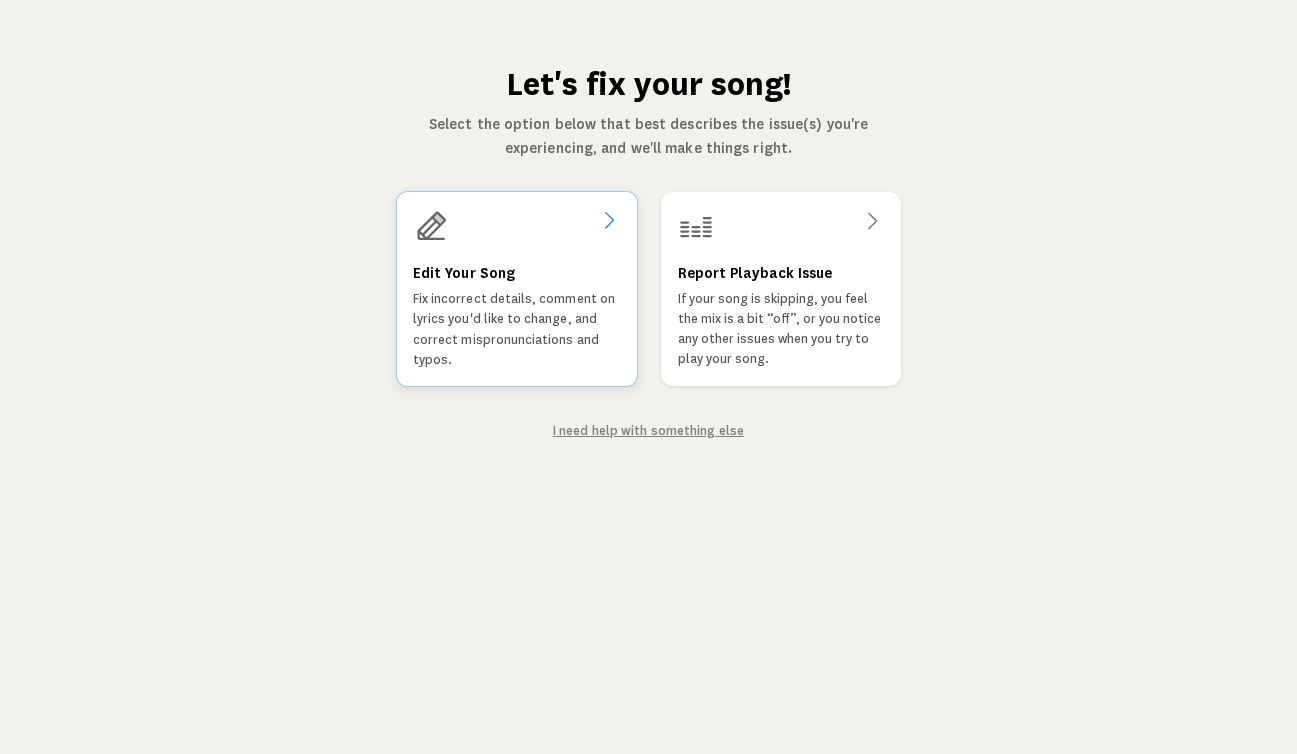 click on "Edit Your Song Fix incorrect details, comment on lyrics you'd like to change, and correct mispronunciations and typos." at bounding box center [516, 315] 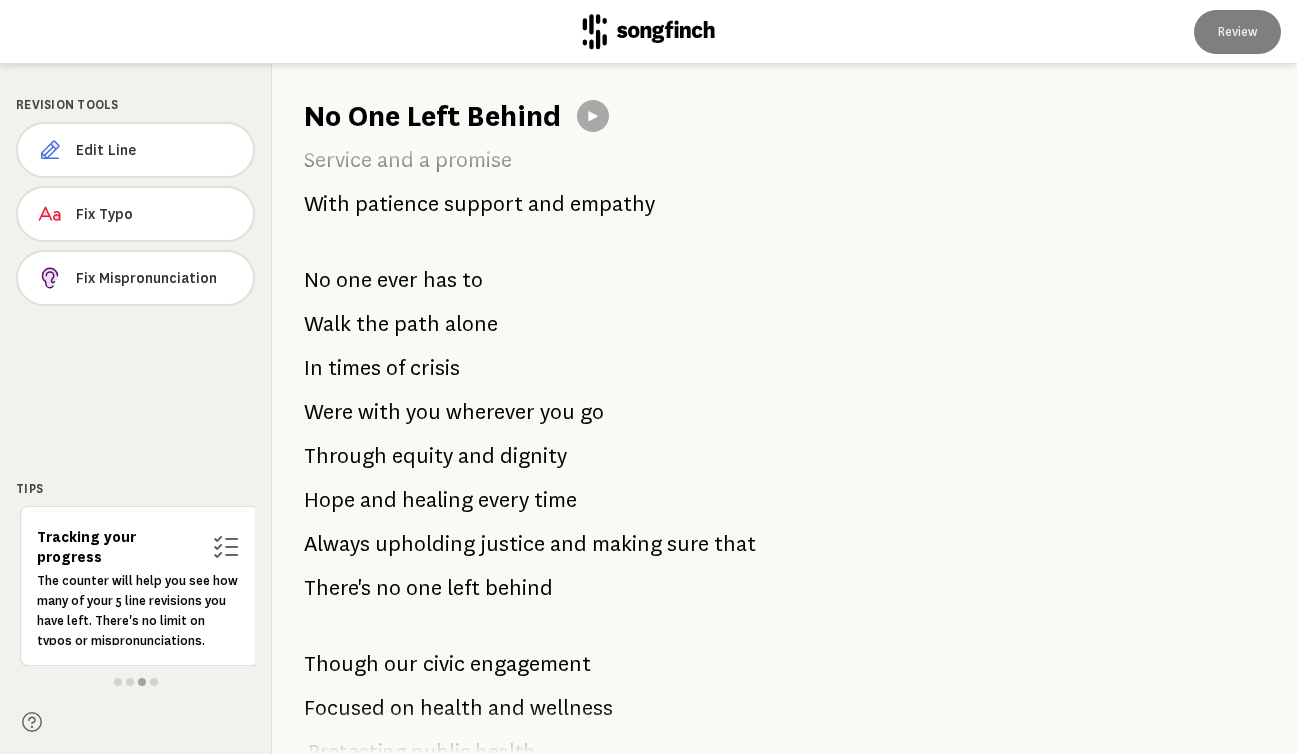 scroll, scrollTop: 362, scrollLeft: 0, axis: vertical 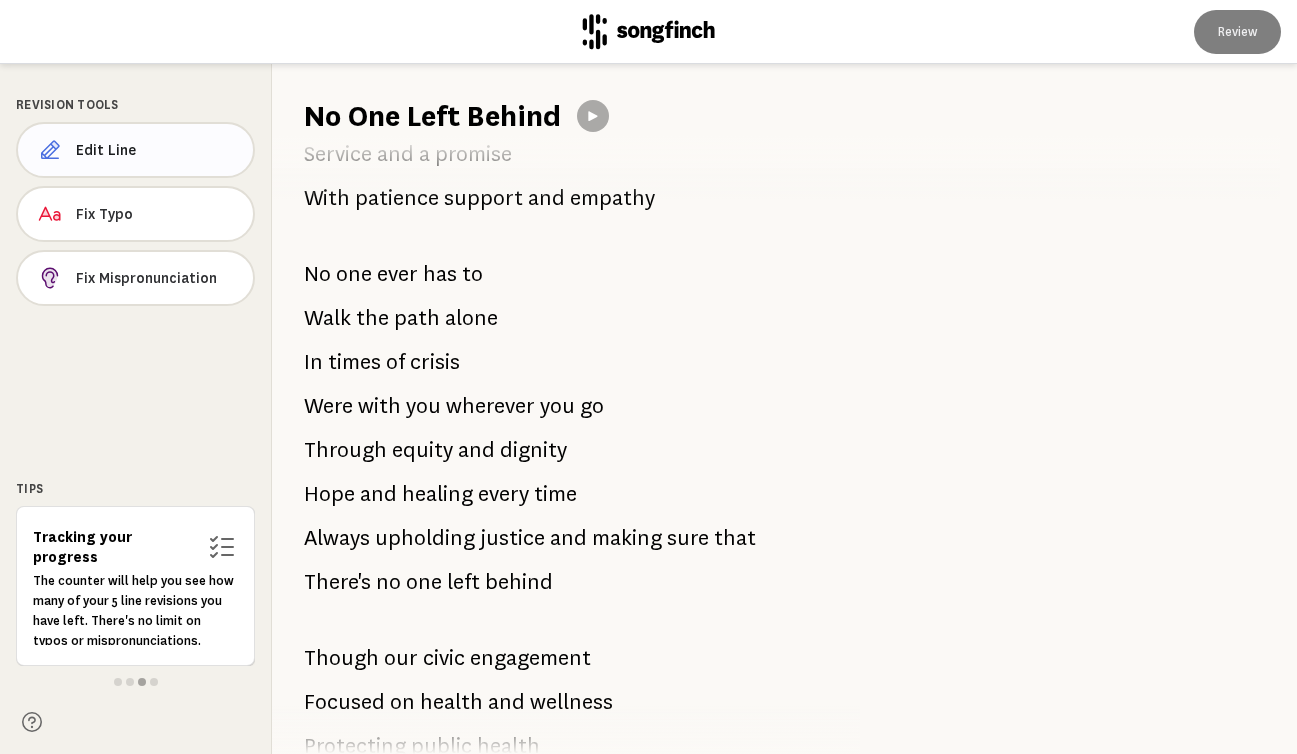 click on "Edit Line" at bounding box center (156, 150) 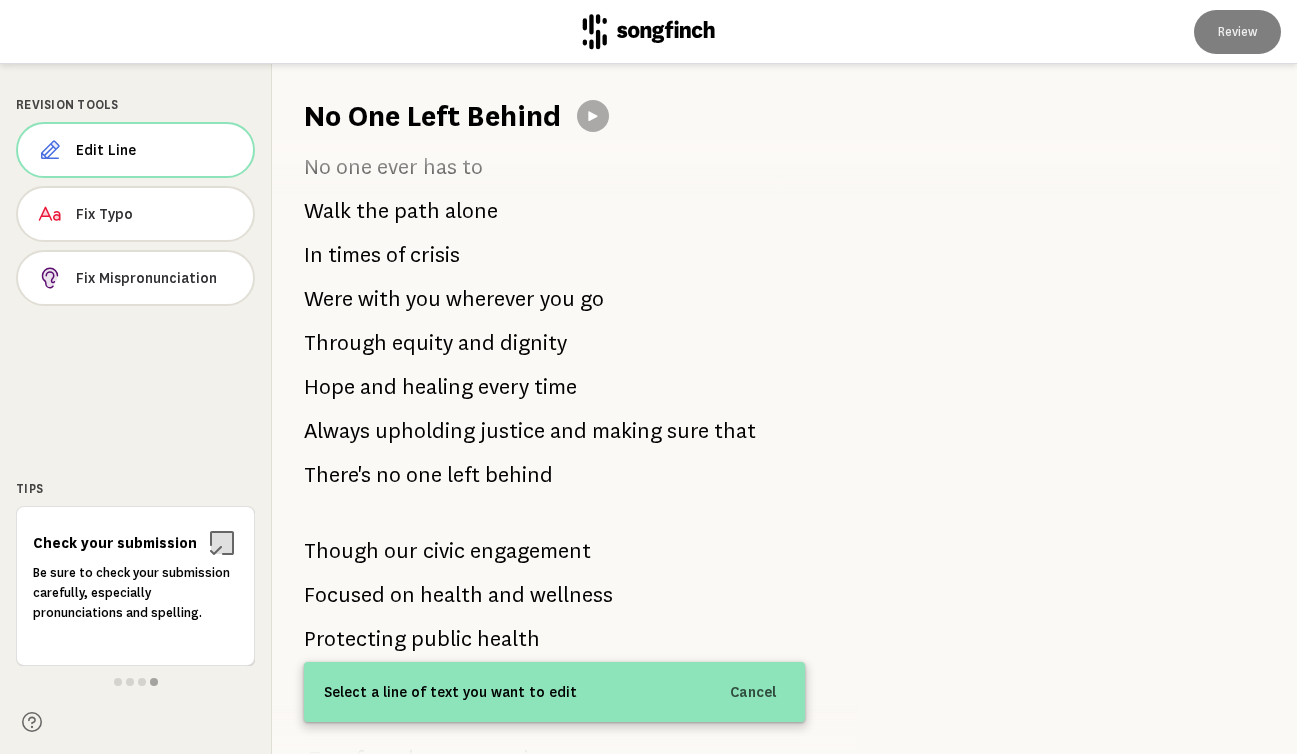 scroll, scrollTop: 483, scrollLeft: 0, axis: vertical 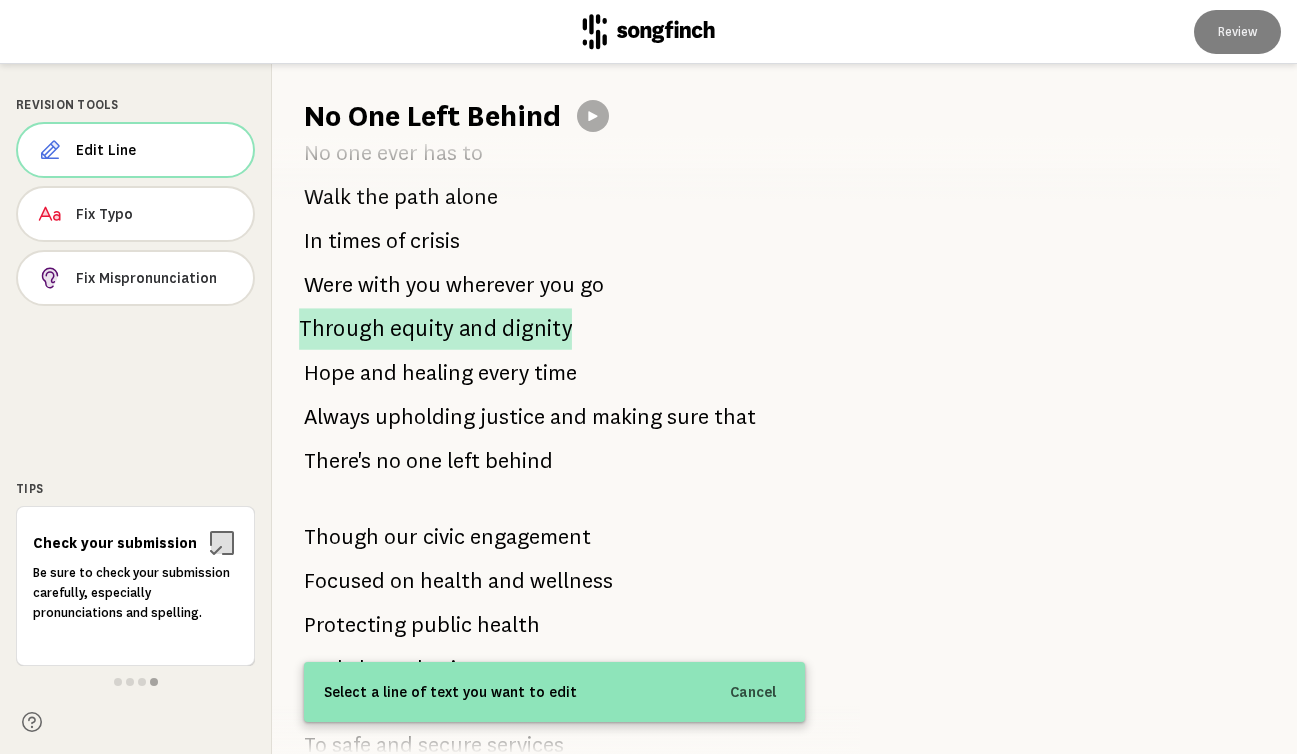 click on "Through" at bounding box center (342, 329) 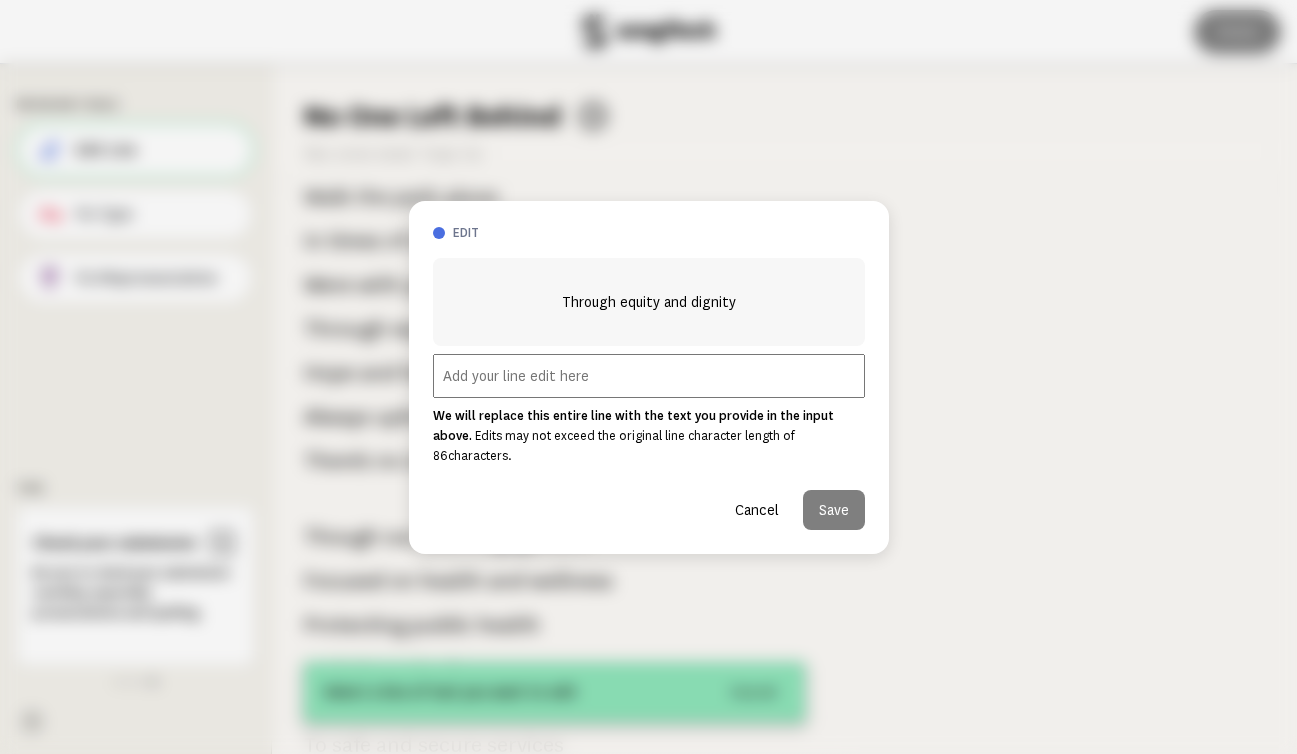 click at bounding box center (649, 376) 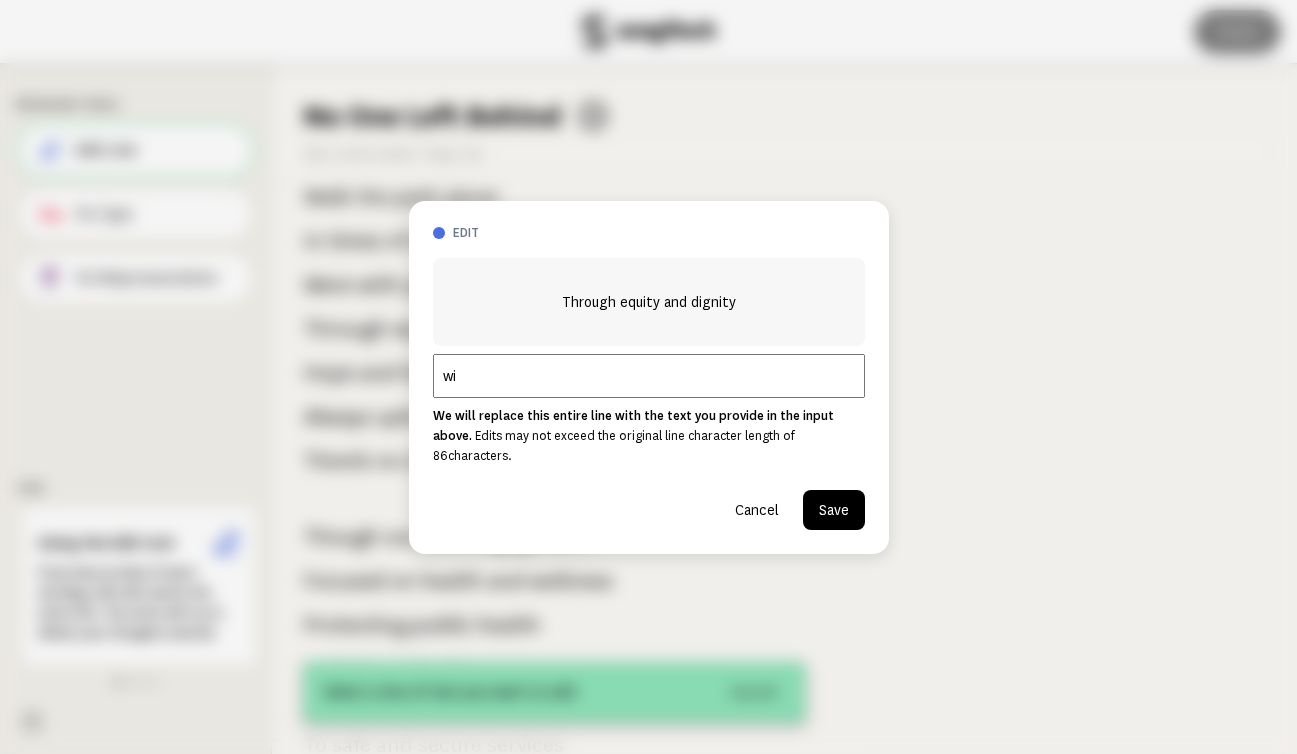 type on "w" 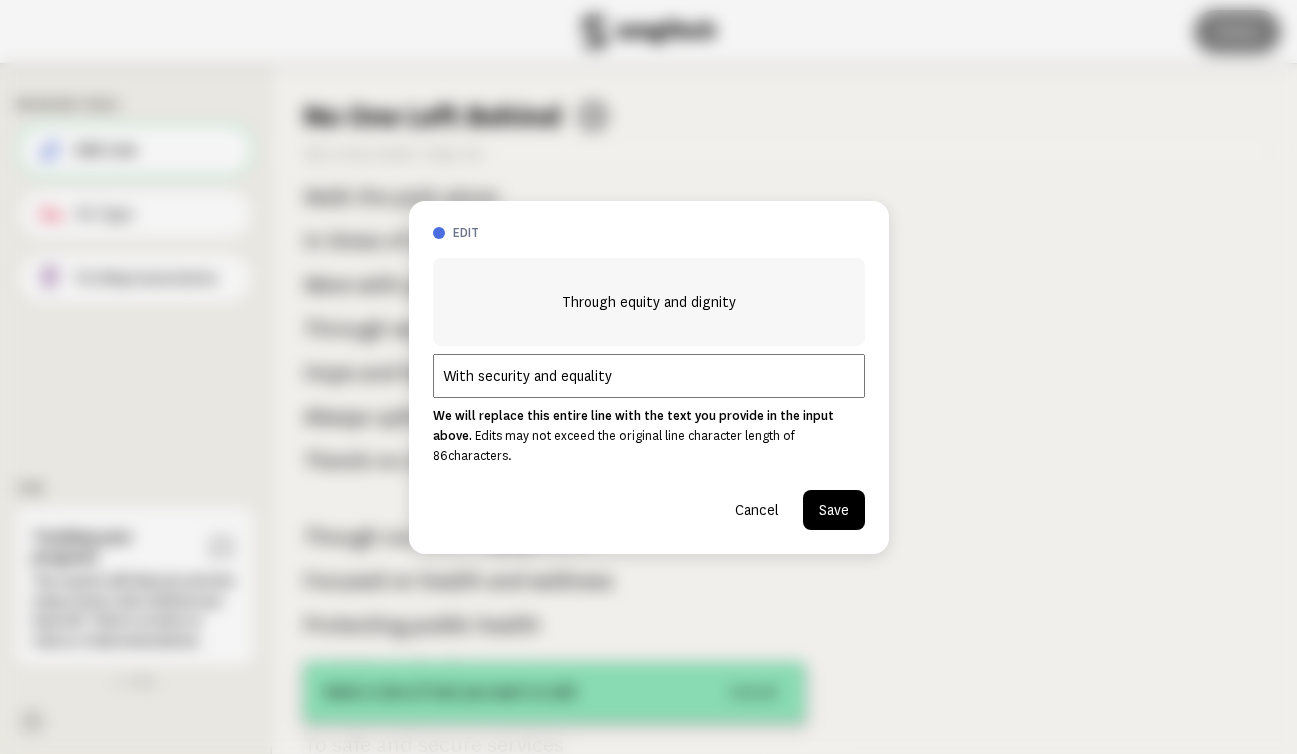 type on "With security and equality" 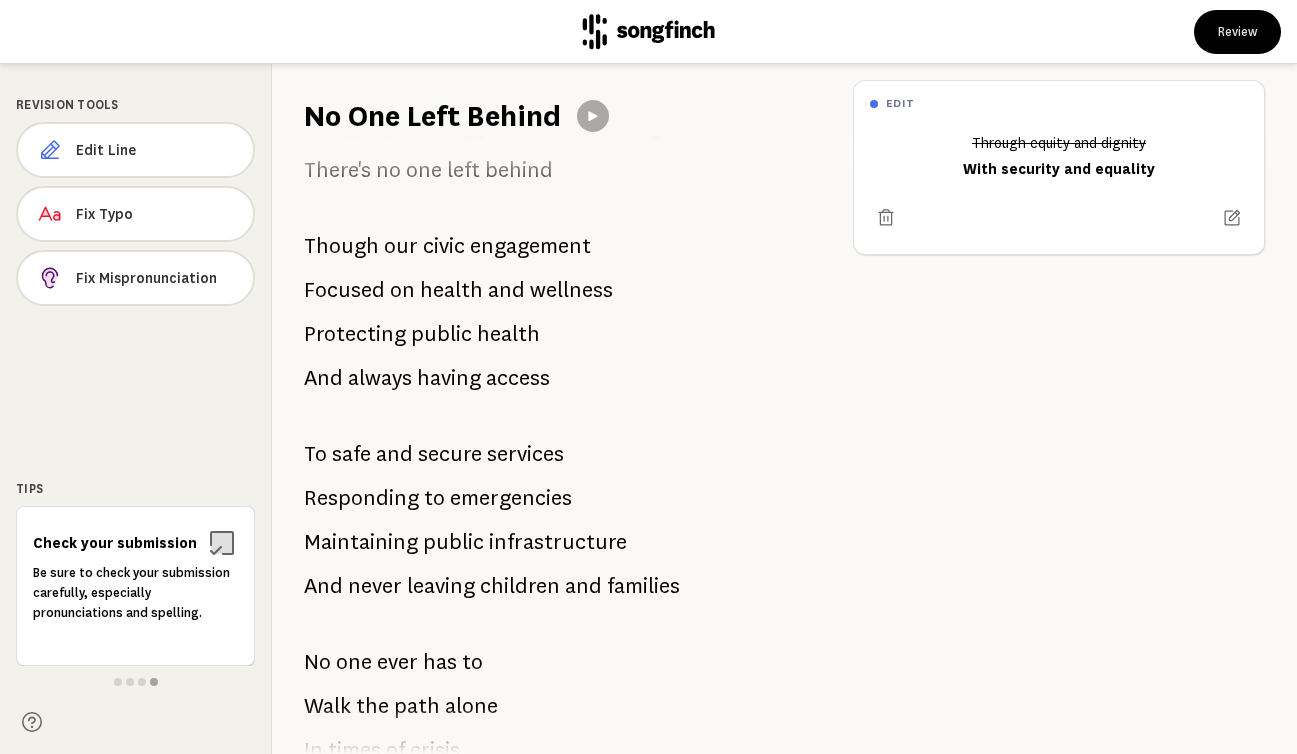 scroll, scrollTop: 762, scrollLeft: 0, axis: vertical 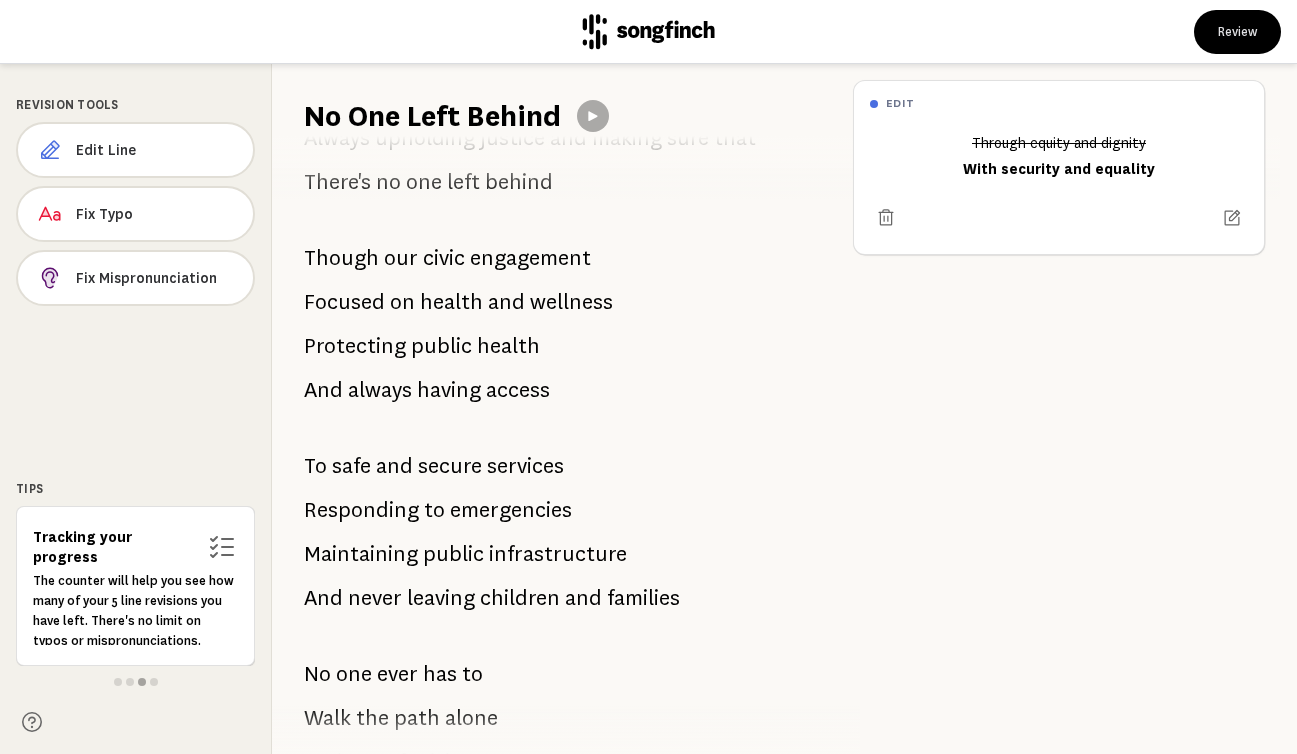 click on "public" at bounding box center (441, 346) 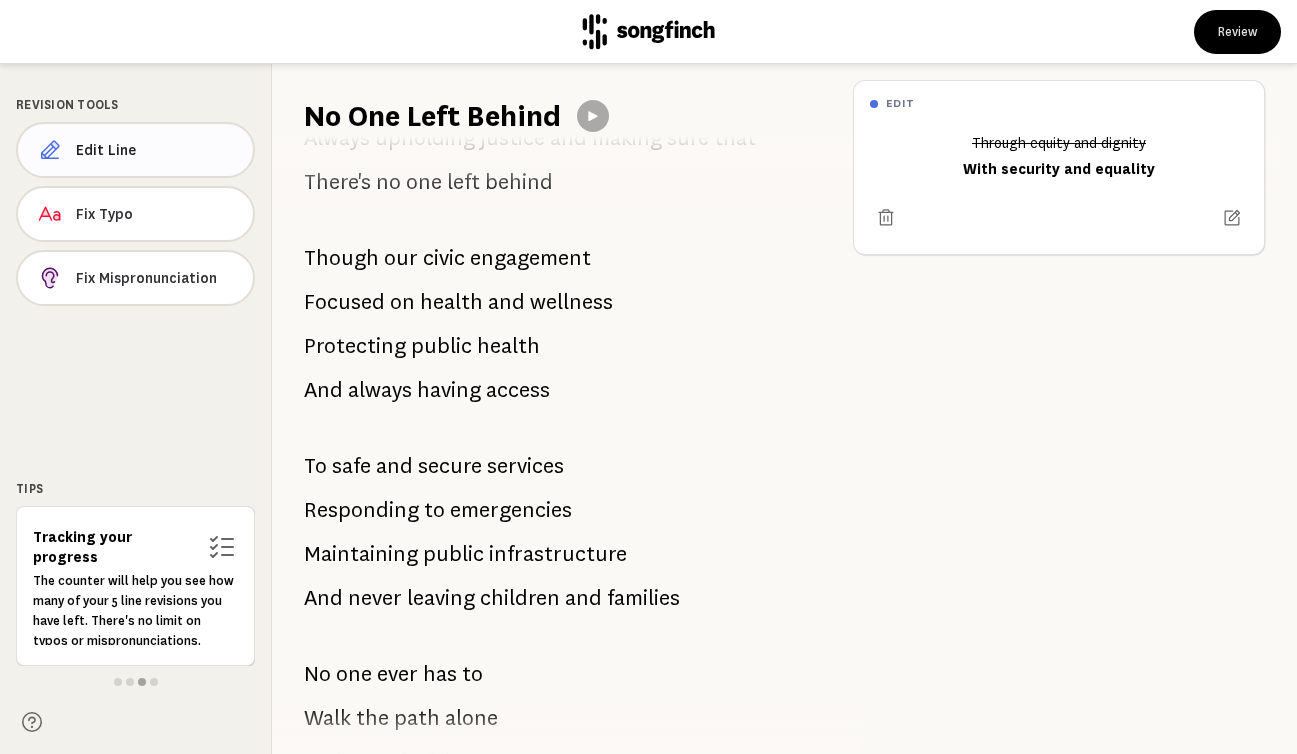 click on "Edit Line" at bounding box center [135, 150] 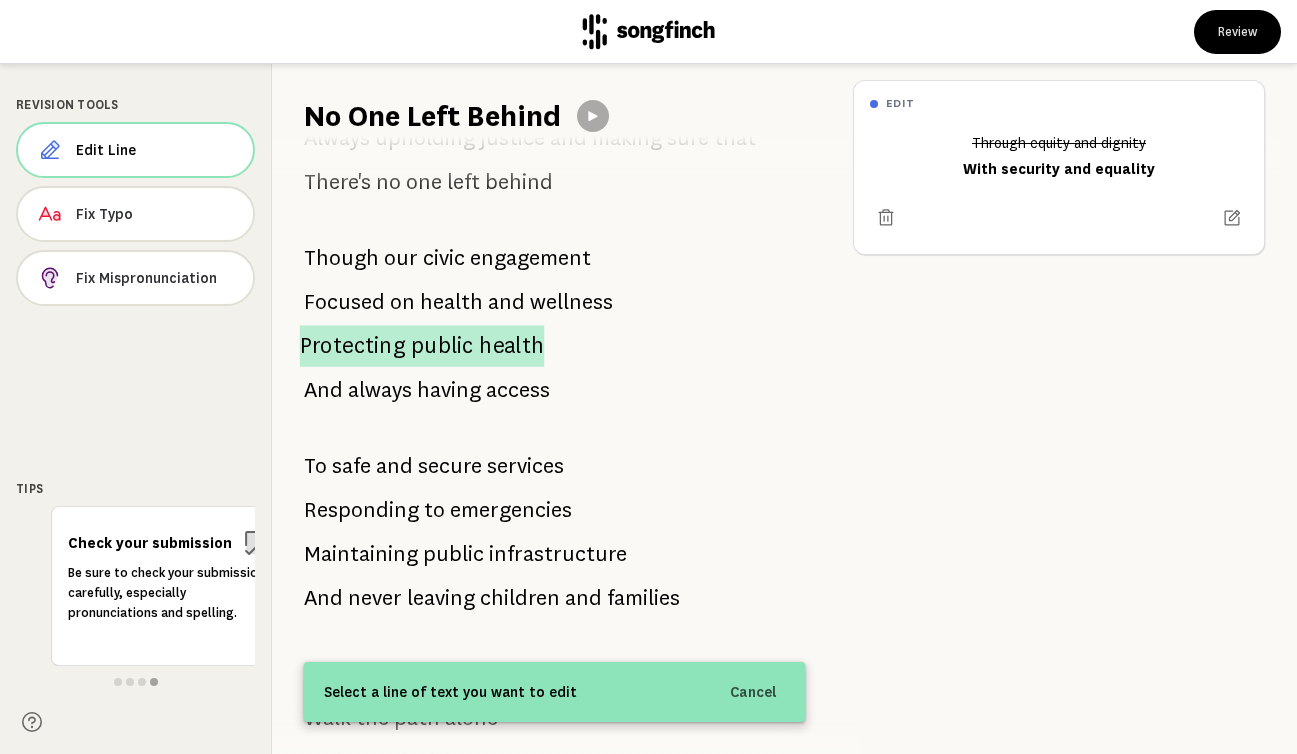 click on "public" at bounding box center [442, 346] 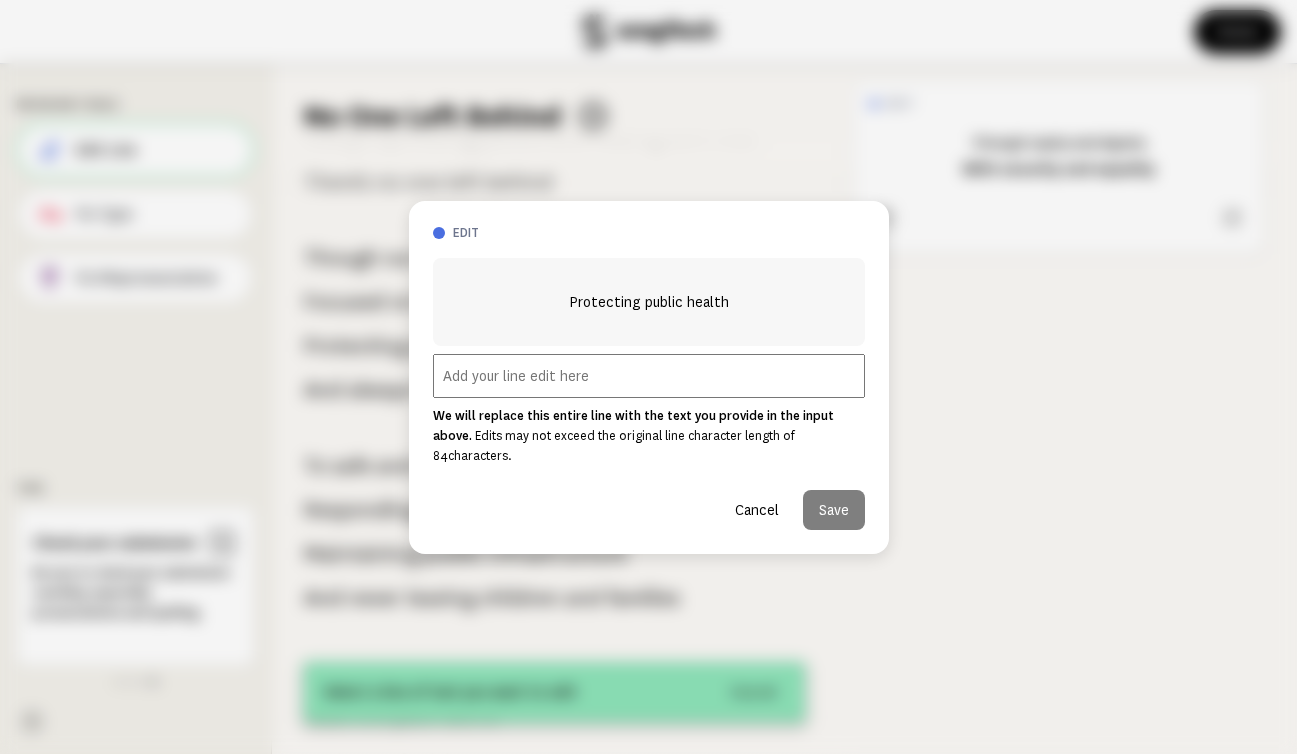 click at bounding box center [649, 376] 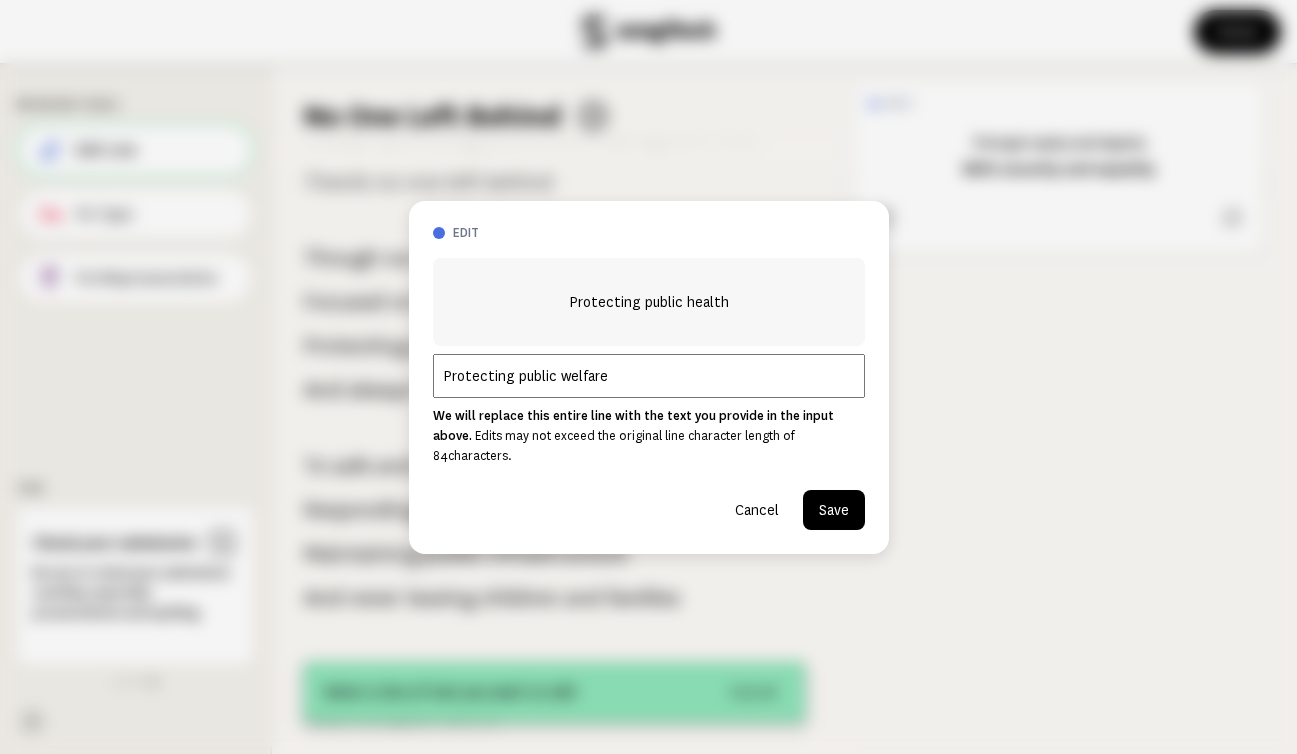 type on "Protecting public welfare" 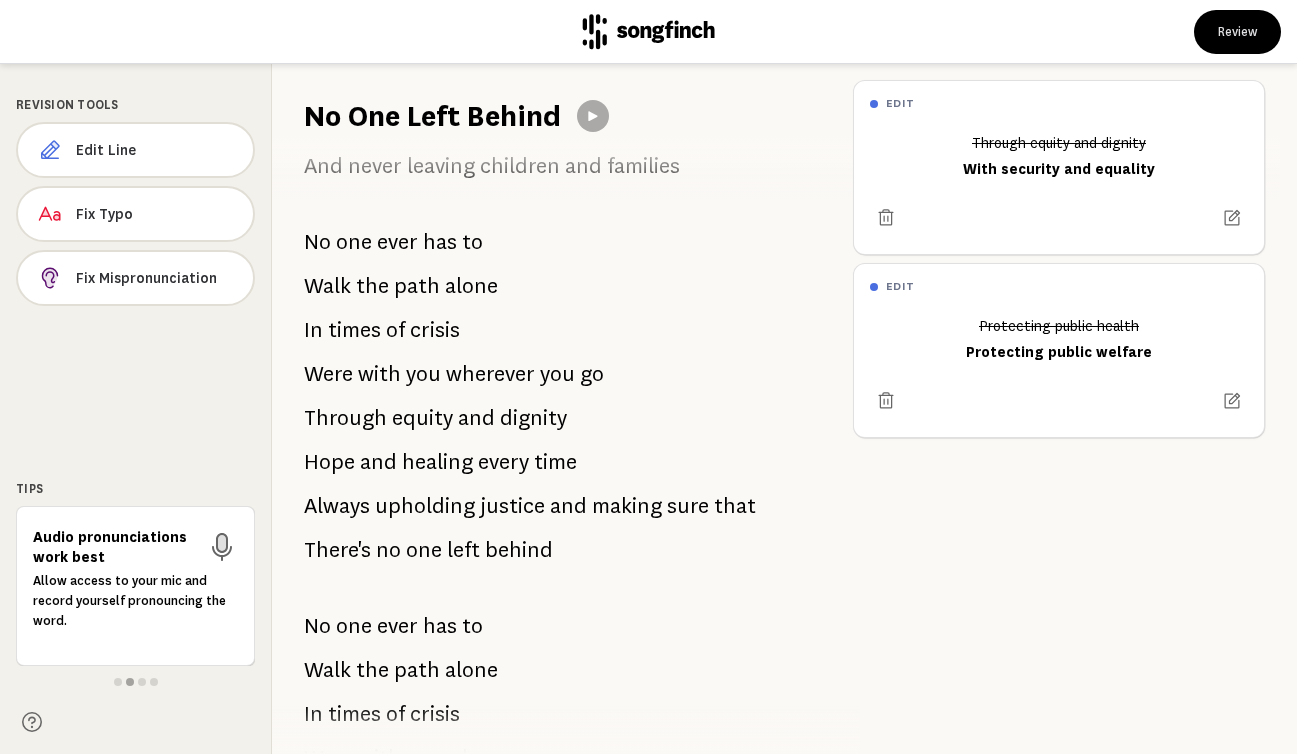 scroll, scrollTop: 1200, scrollLeft: 0, axis: vertical 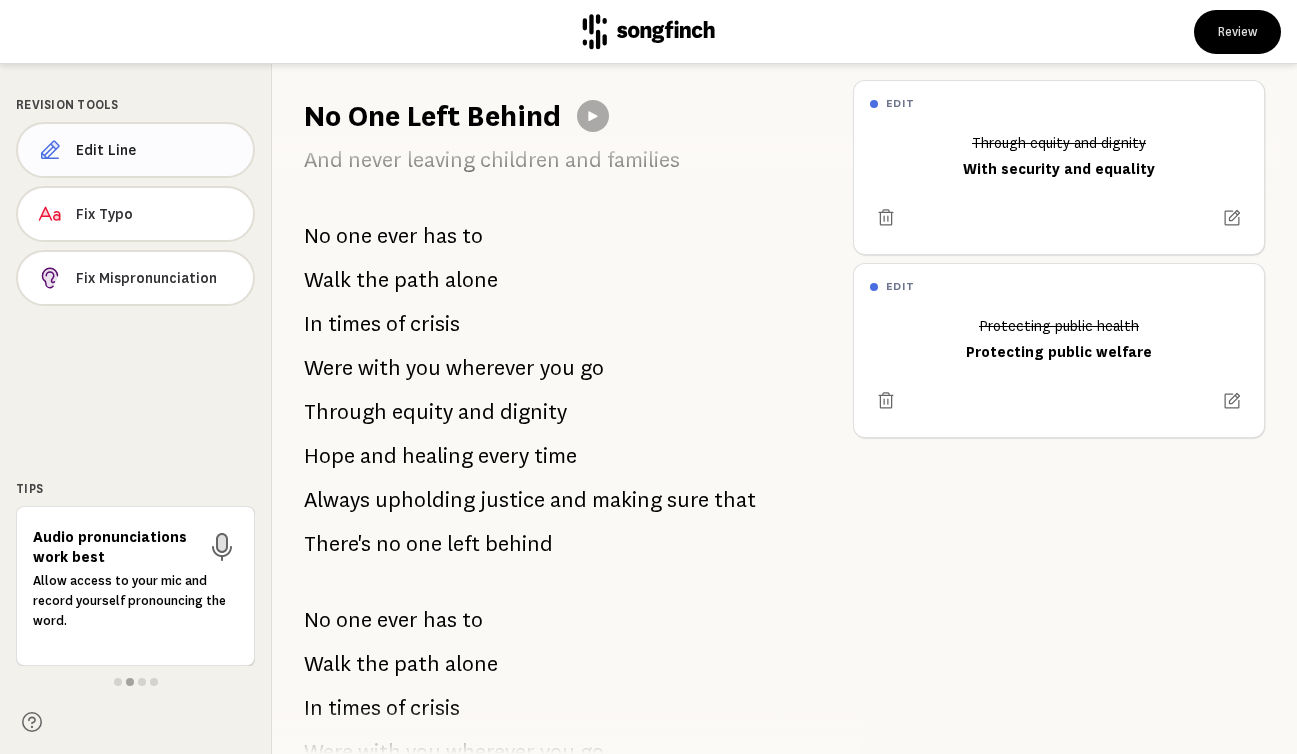 click on "Edit Line" at bounding box center [156, 150] 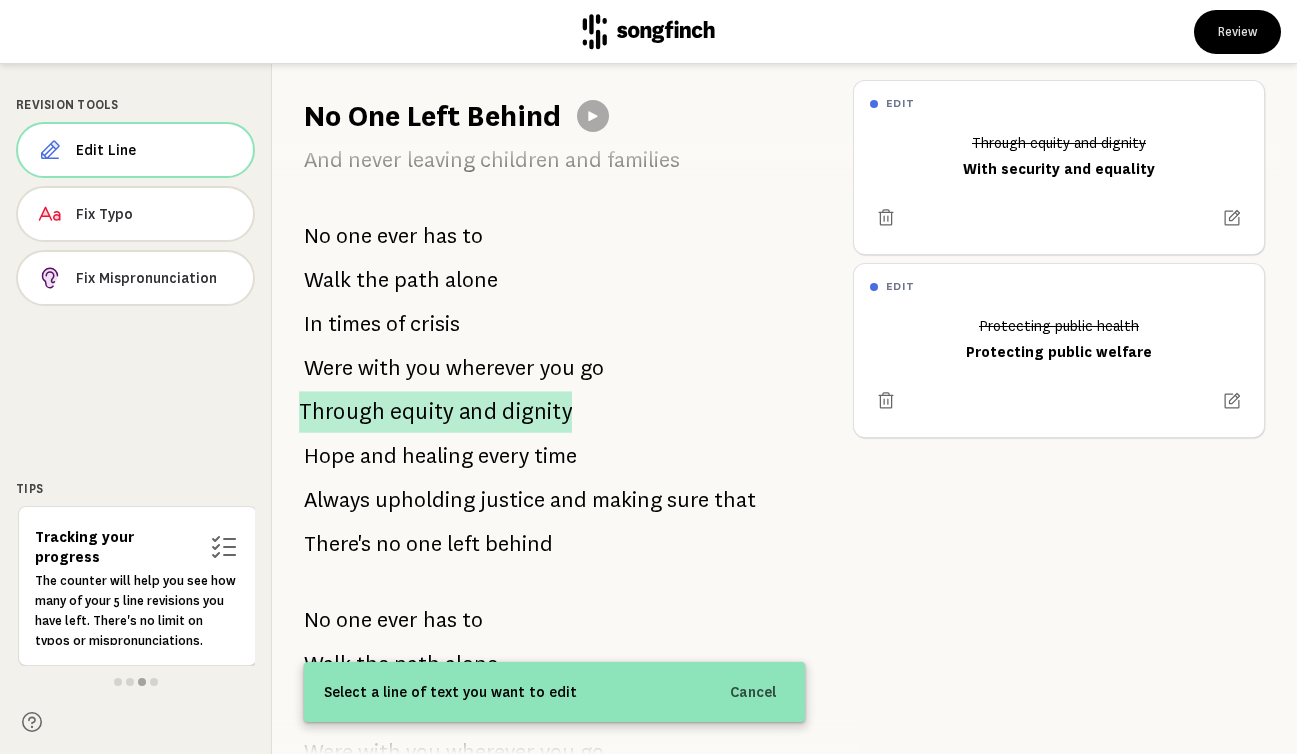click on "equity" at bounding box center (421, 412) 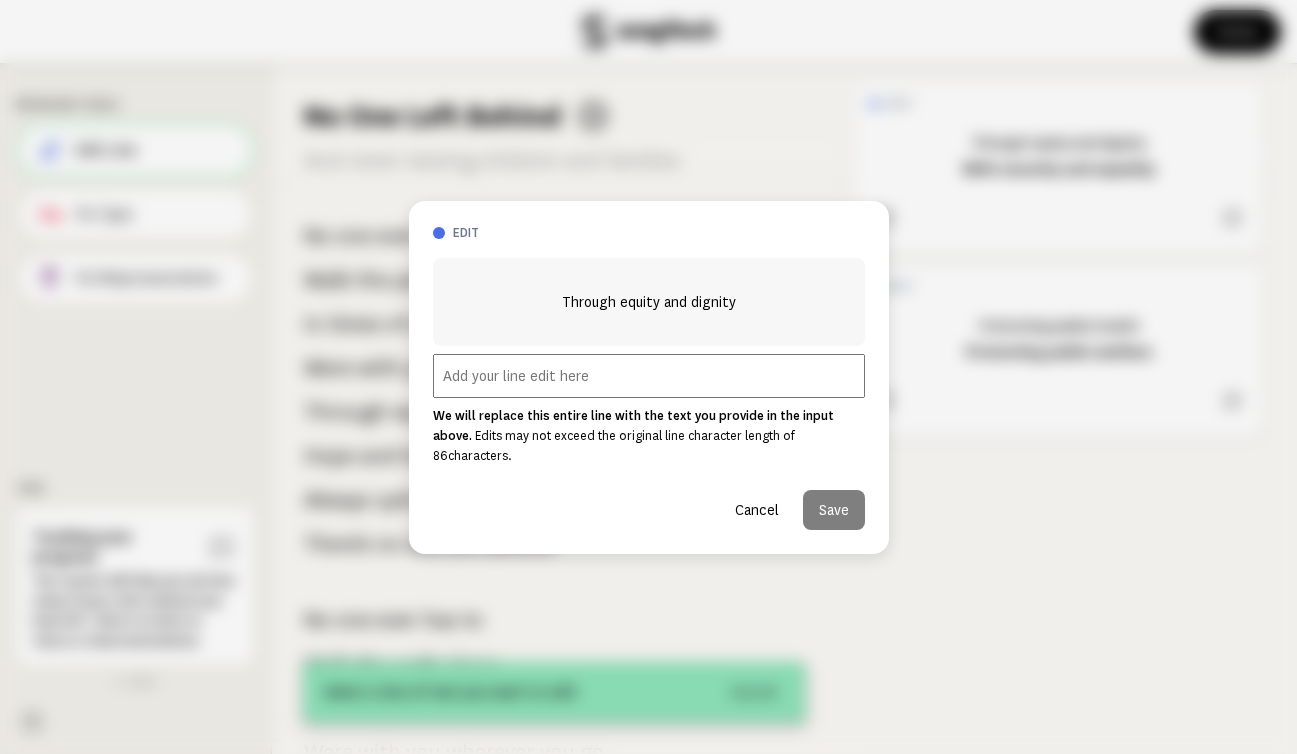 click at bounding box center (649, 376) 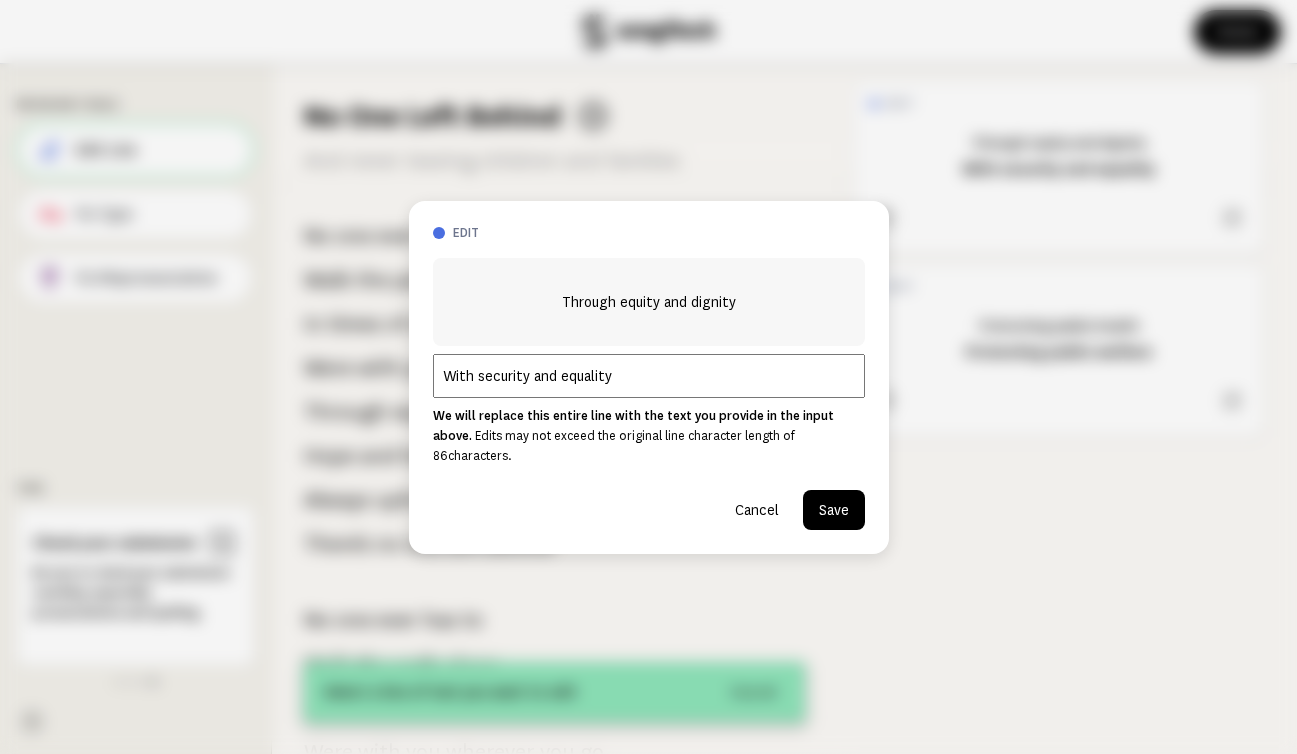 type on "With security and equality" 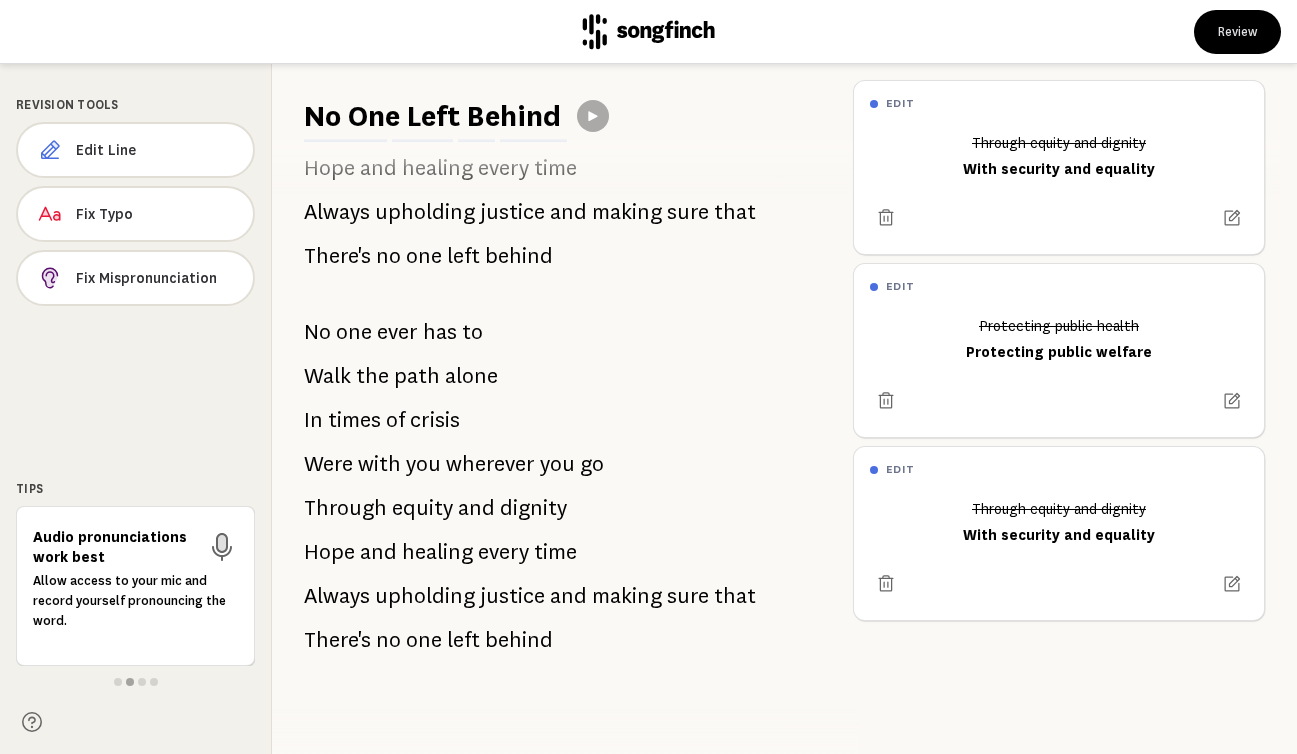 scroll, scrollTop: 1494, scrollLeft: 0, axis: vertical 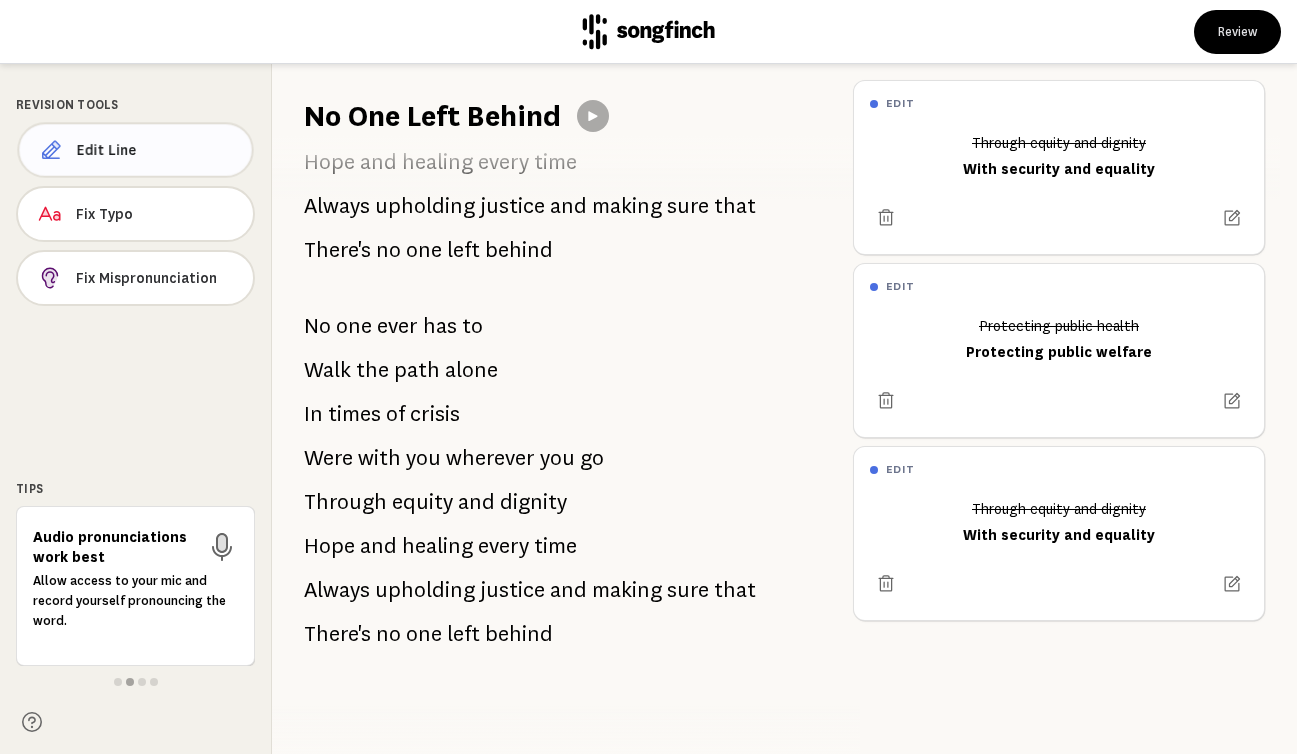 click on "Edit Line" at bounding box center (156, 150) 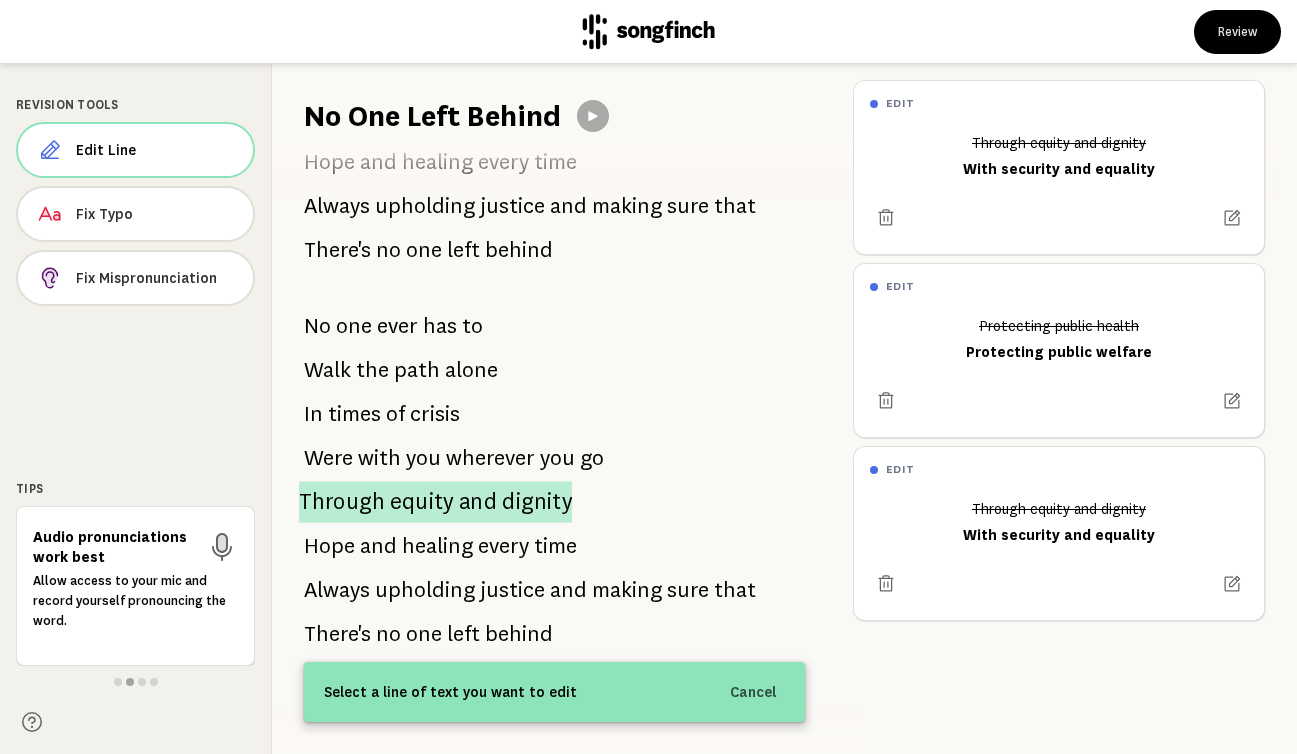 click on "equity" at bounding box center (421, 502) 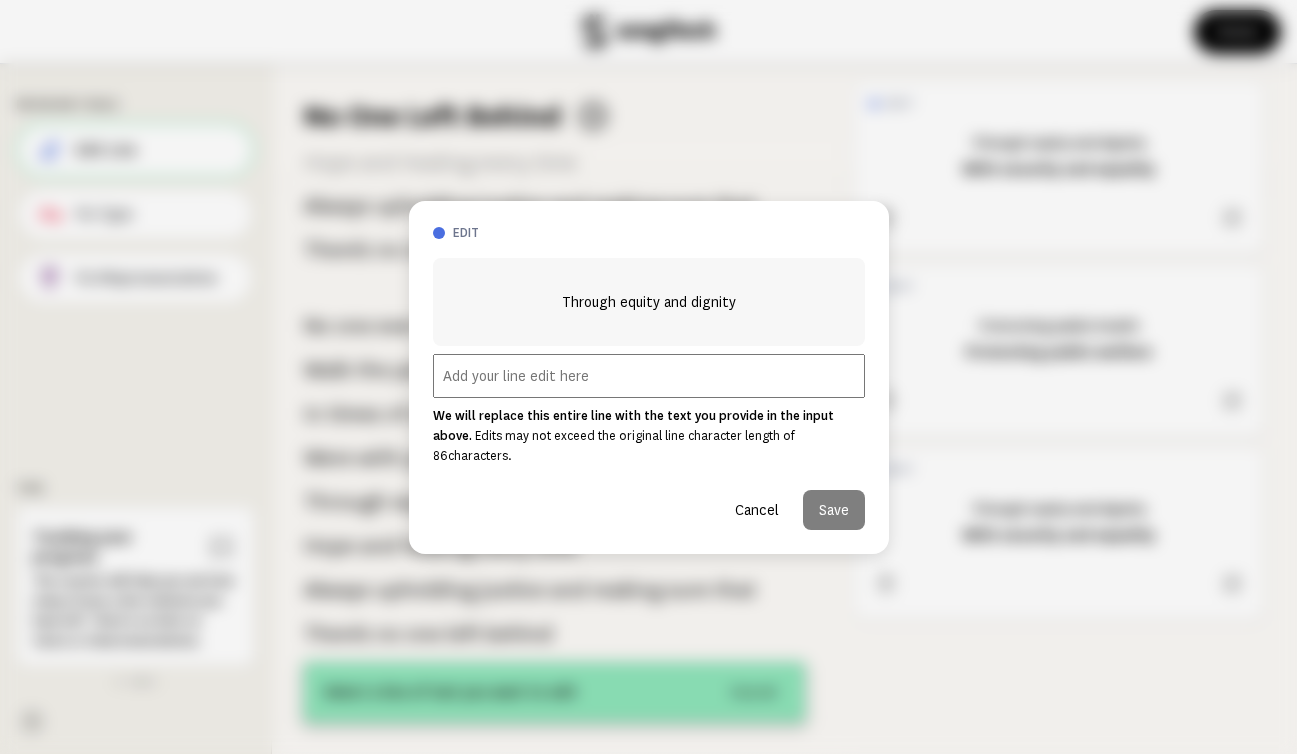 click at bounding box center (649, 376) 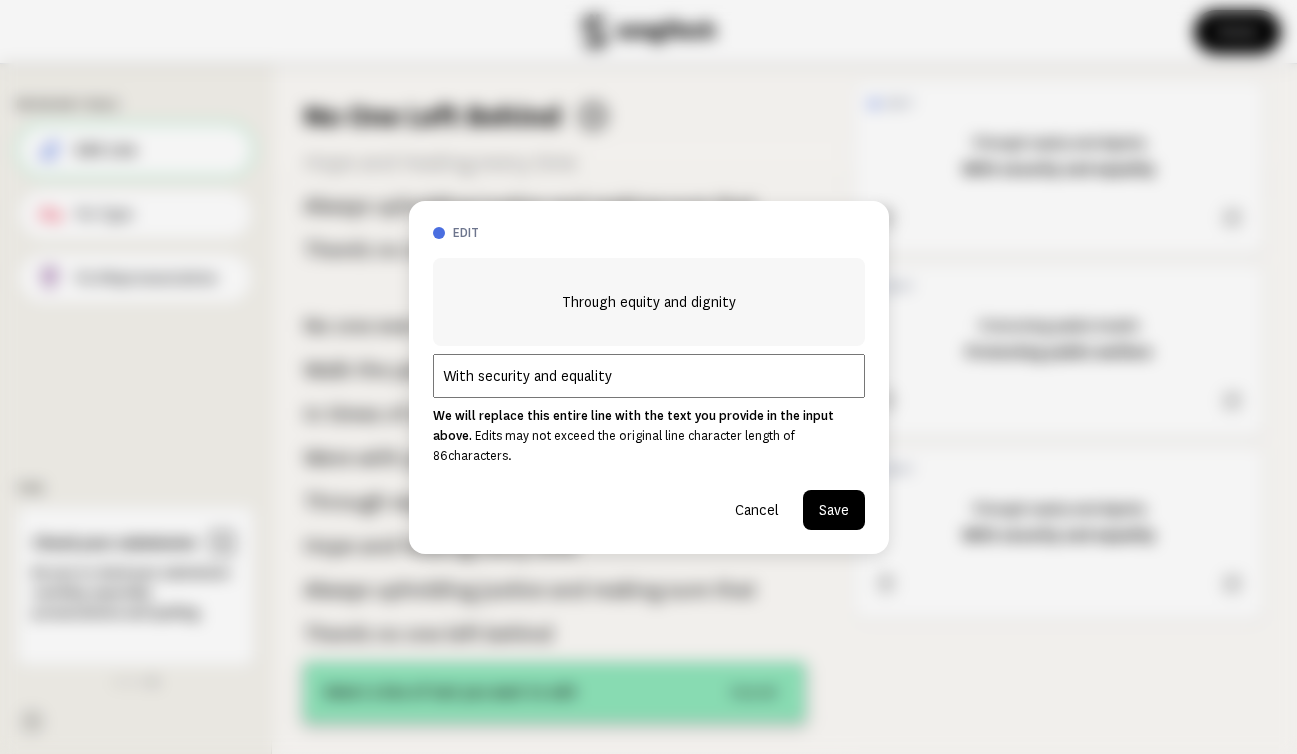type on "With security and equality" 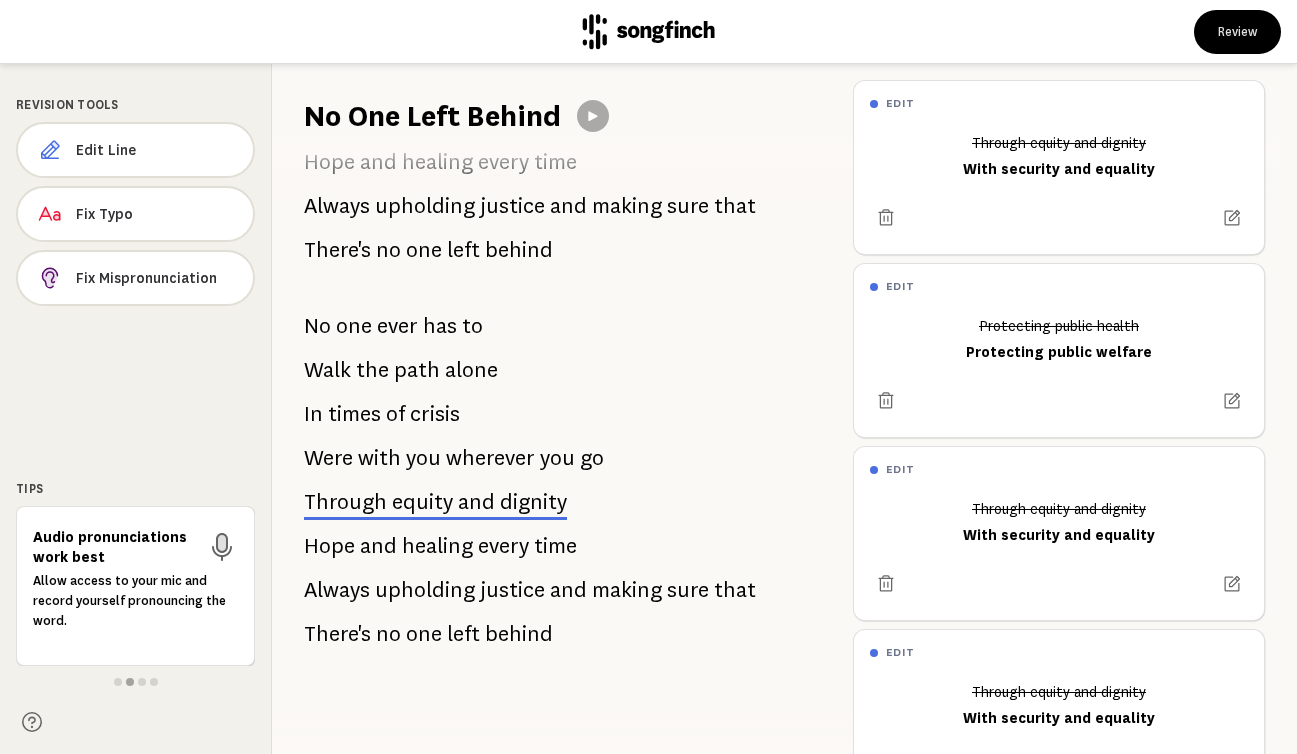 click on "Service   with   compassion   Always   grounded   in   belief   That   every   person   matters   In   each   and   every   family   With   trust   always   transparent   And   through   accountability   Service   and   a   promise   With   patience   support   and   empathy   No   one   ever   has   to   Walk   the   path   alone   In   times   of   crisis   Were   with   you   wherever   you   go   Through   equity   and   dignity   Hope   and   healing   every   time   Always   upholding   justice   and   making   sure   that   There's   no   one   left   behind   Though   our   civic   engagement   Focused   on   health   and   wellness   Protecting   public   health   And   always   having   access   To   safe   and   secure   services   Responding   to   emergencies   Maintaining   public   infrastructure   And   never   leaving   children   and   families   No   one   ever   has   to   Walk   the   path   alone   In   times   of   crisis   Were   with   you   wherever   you   go   Through   equity" at bounding box center [554, 445] 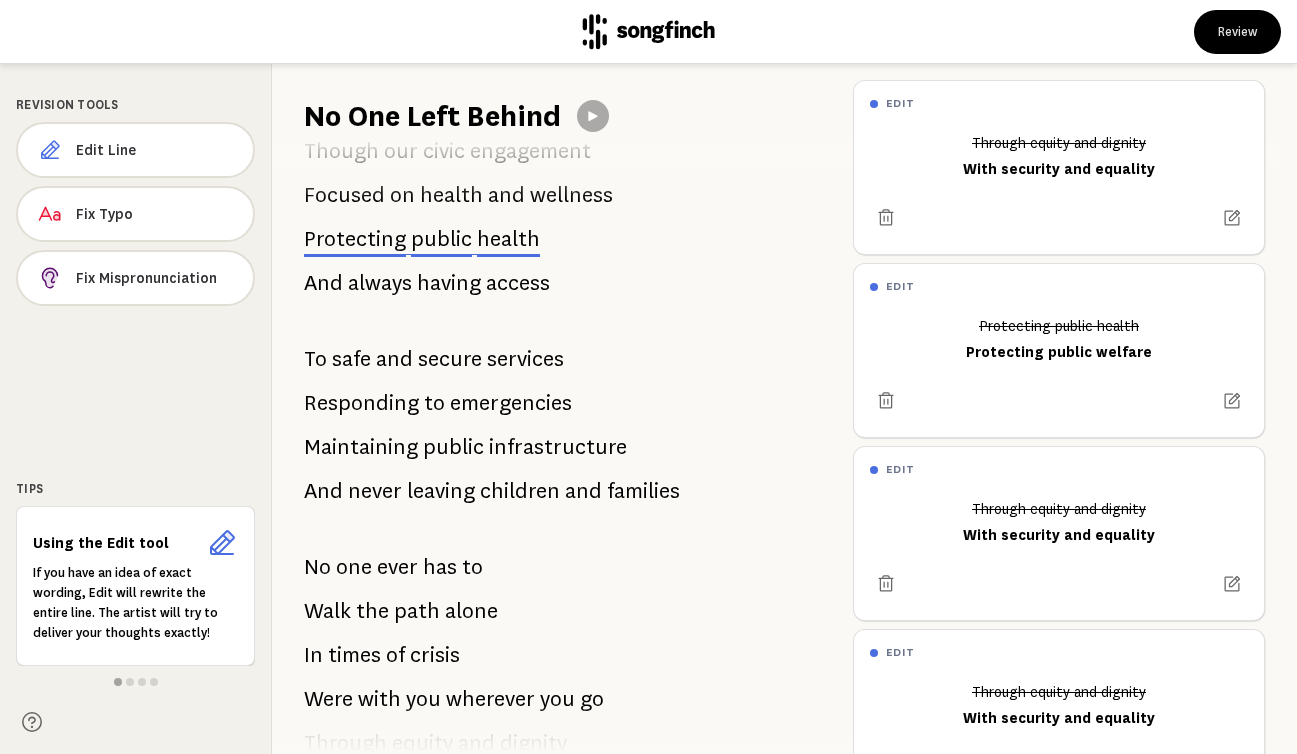 scroll, scrollTop: 889, scrollLeft: 0, axis: vertical 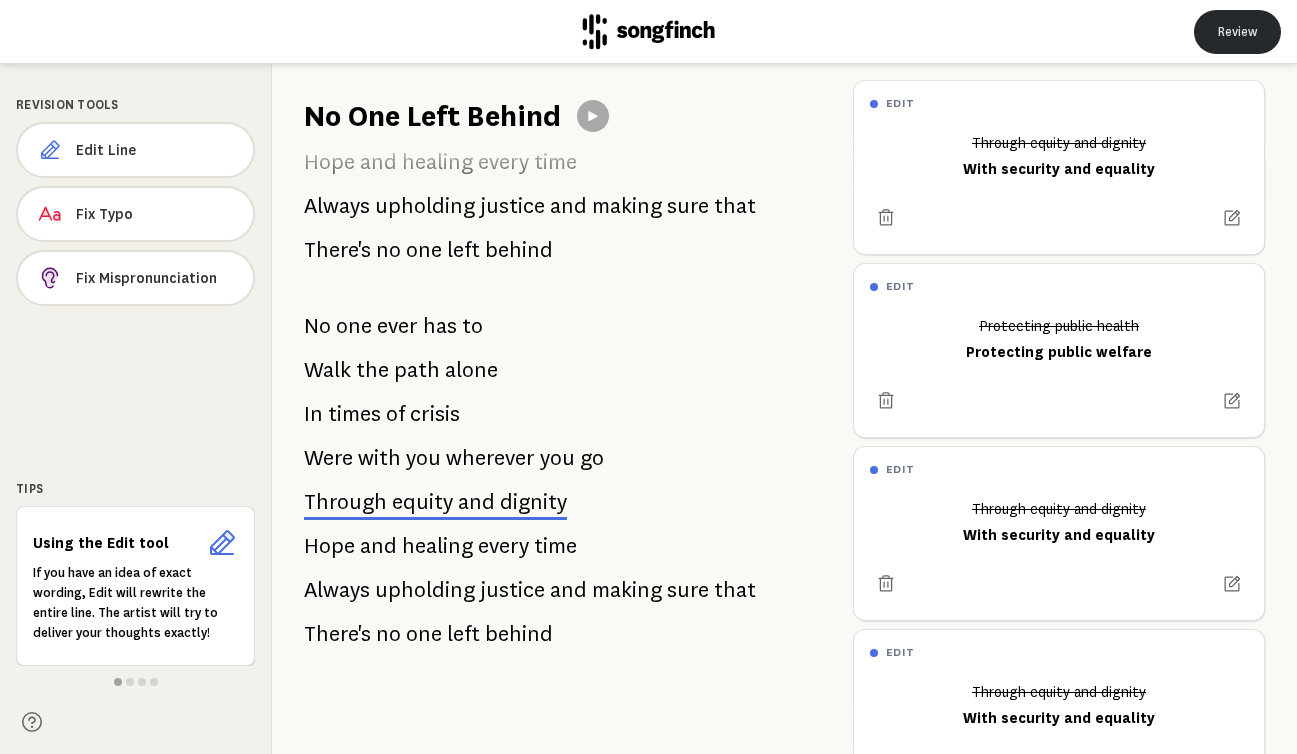 click on "Review" at bounding box center (1237, 32) 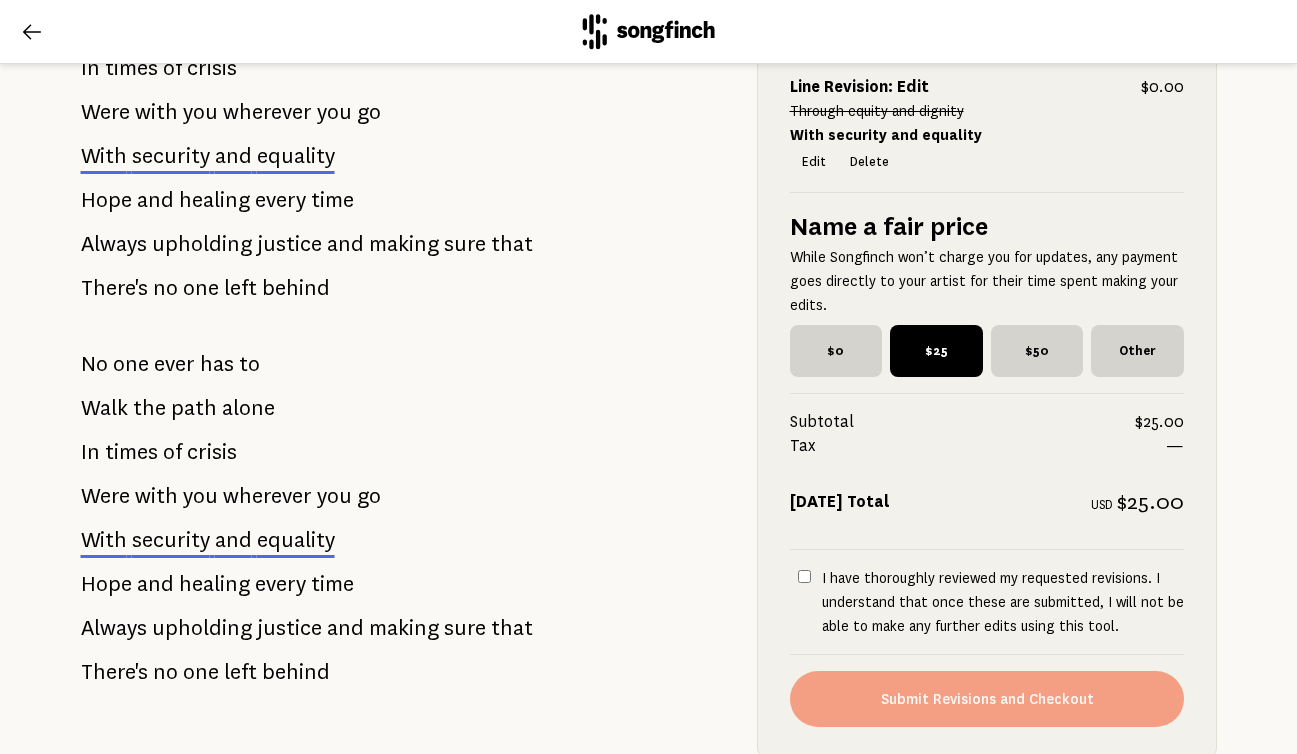 scroll, scrollTop: 1651, scrollLeft: 0, axis: vertical 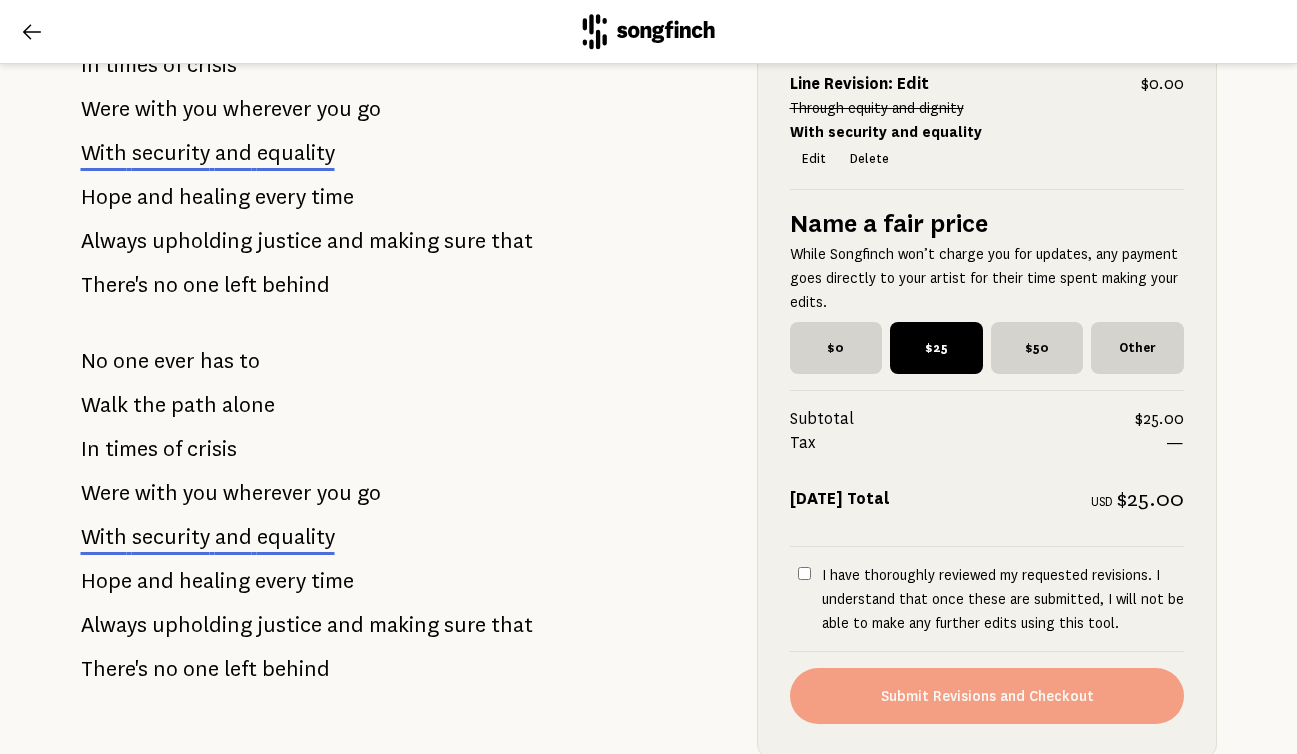 click on "I have thoroughly reviewed my requested revisions. I understand that once these are submitted, I will not be able to make any further edits using this tool." at bounding box center [804, 573] 